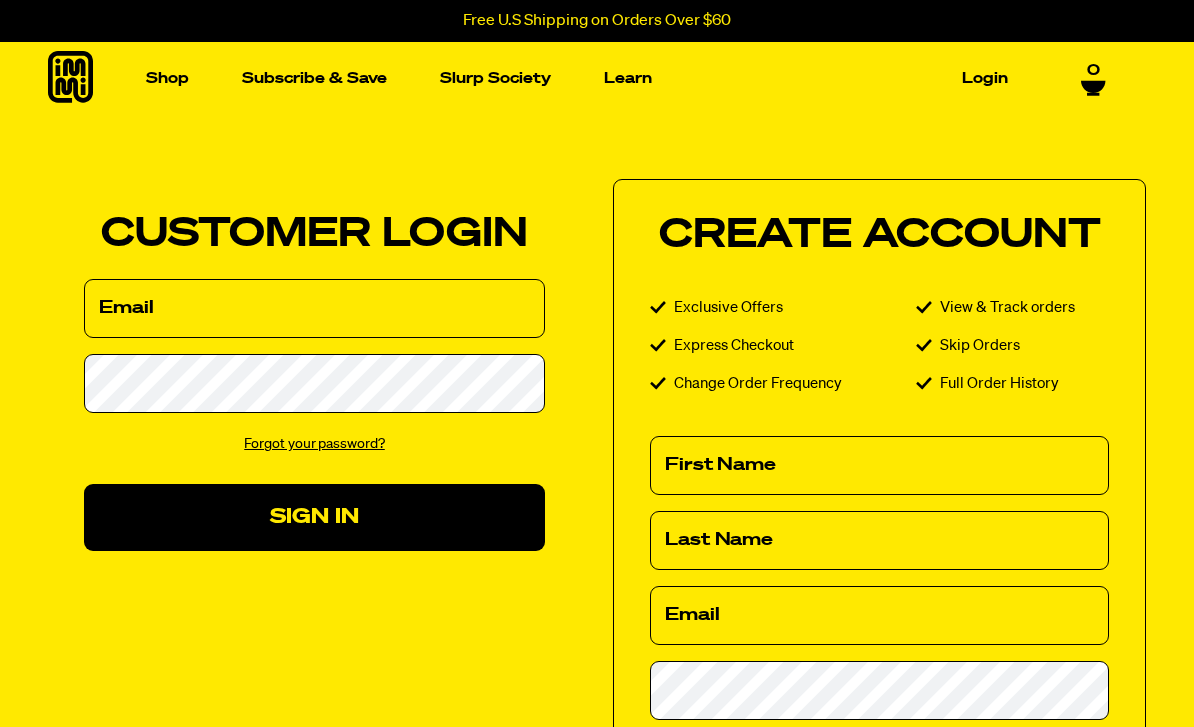 scroll, scrollTop: 125, scrollLeft: 0, axis: vertical 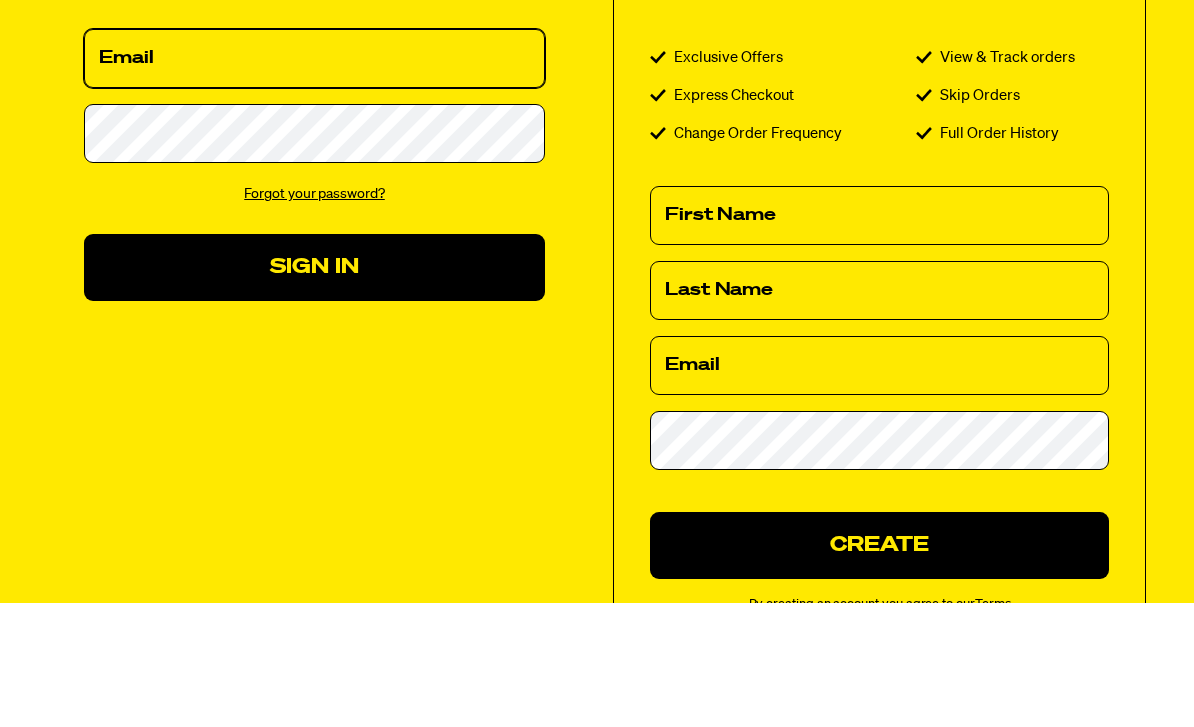 type on "tsszach@me.com" 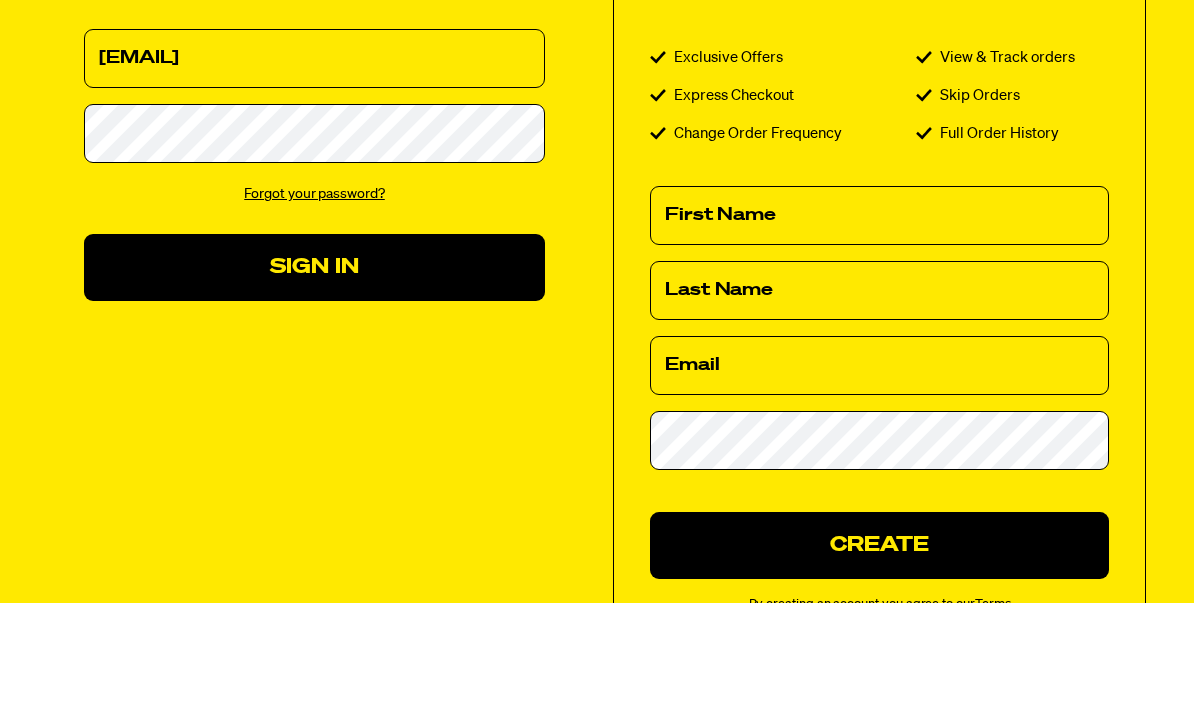 click on "Sign In" at bounding box center [314, 392] 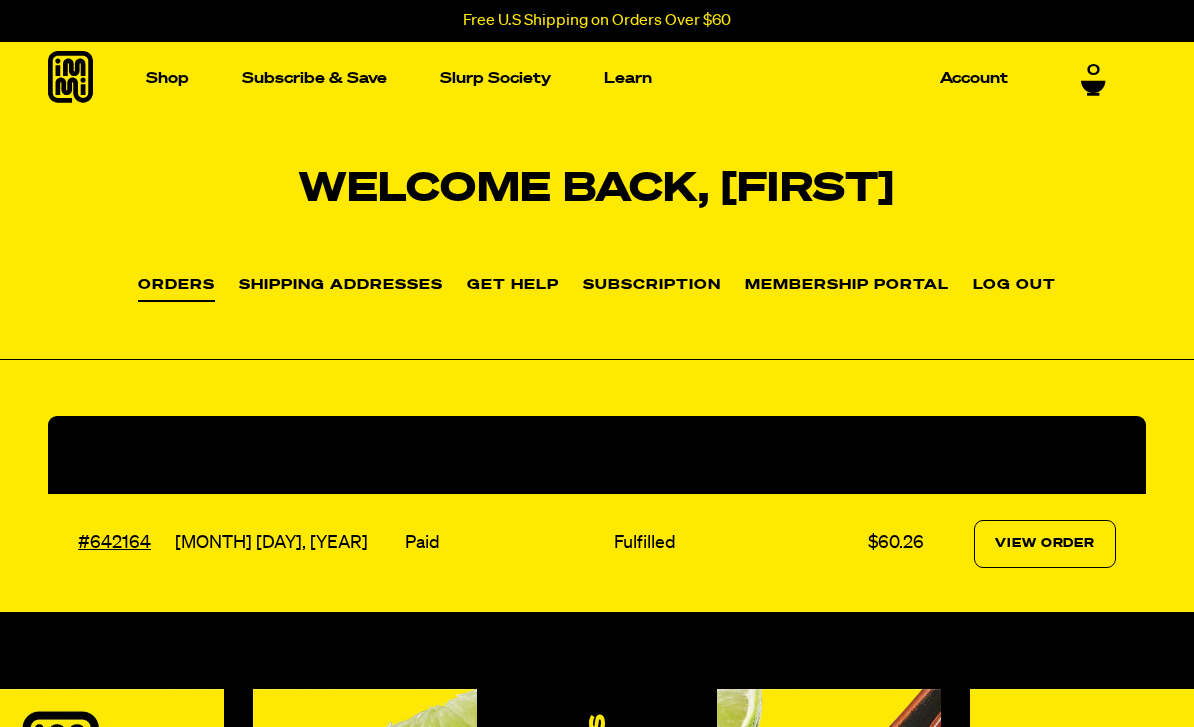 scroll, scrollTop: 0, scrollLeft: 0, axis: both 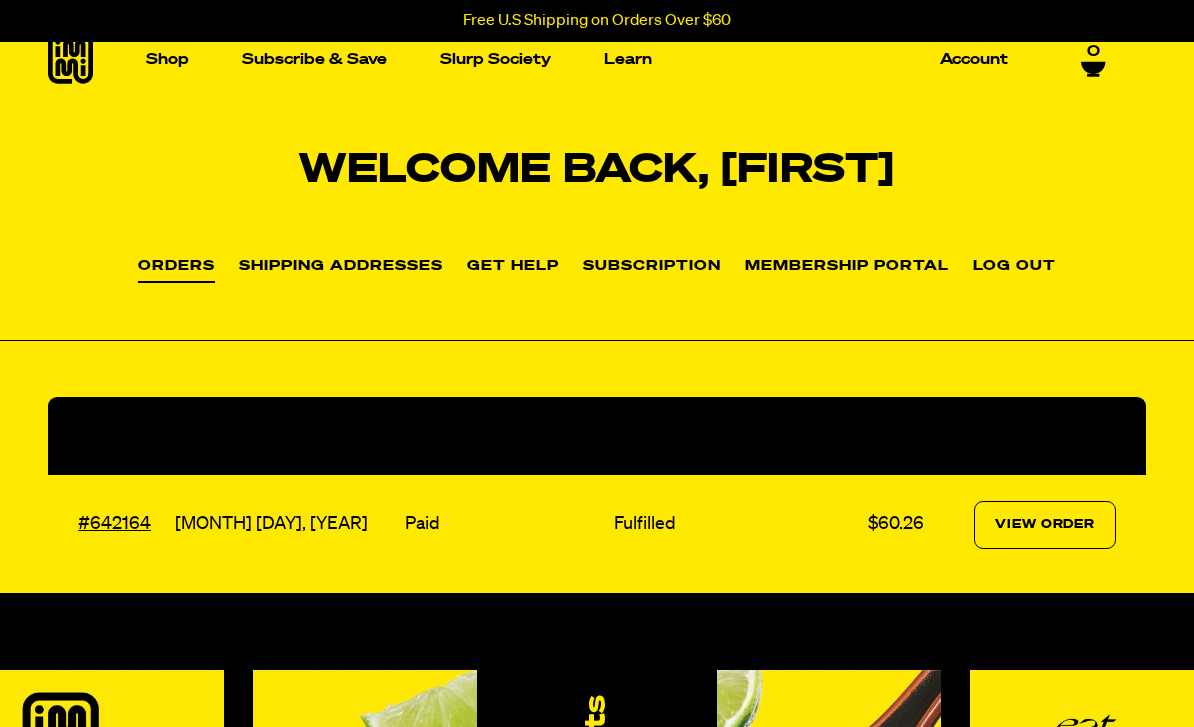 click on "Subscription" at bounding box center [652, 267] 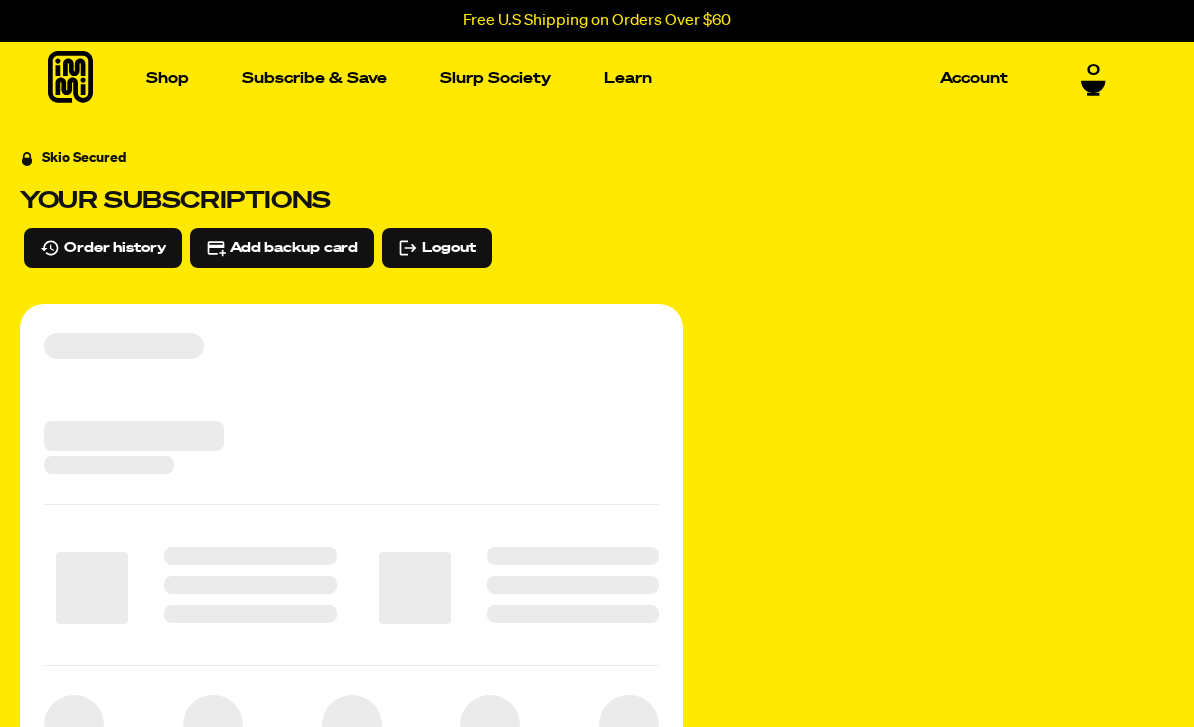 scroll, scrollTop: 0, scrollLeft: 0, axis: both 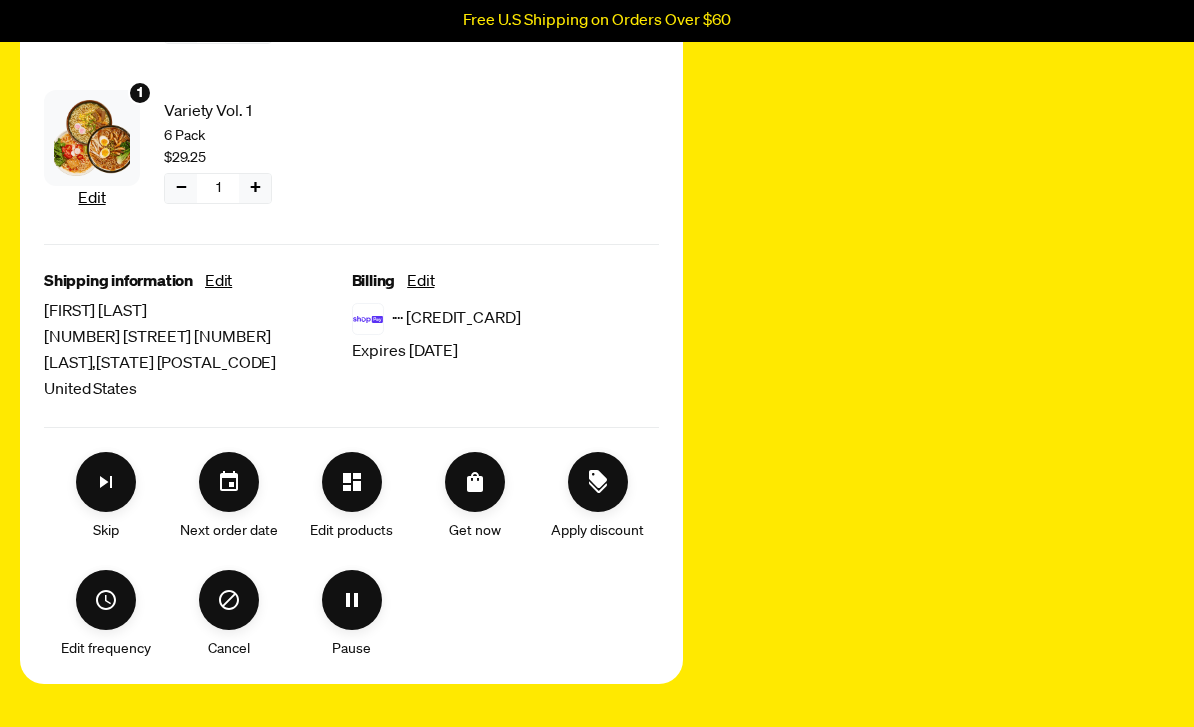 click 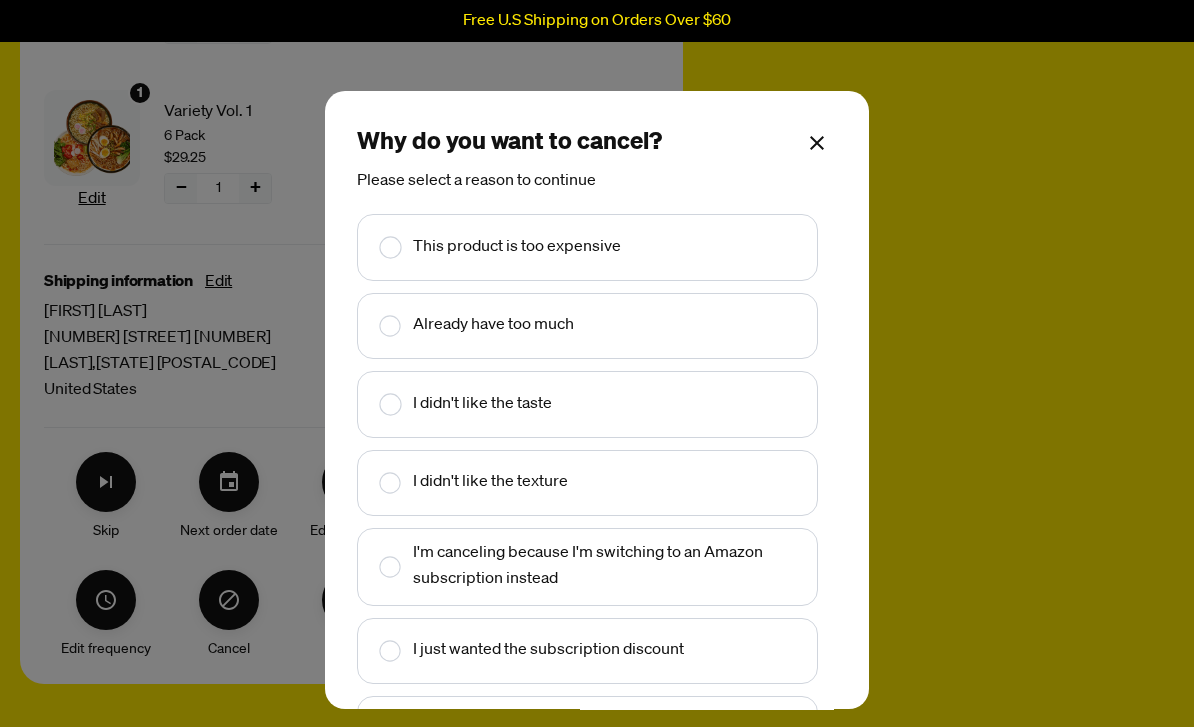 click at bounding box center (376, 483) 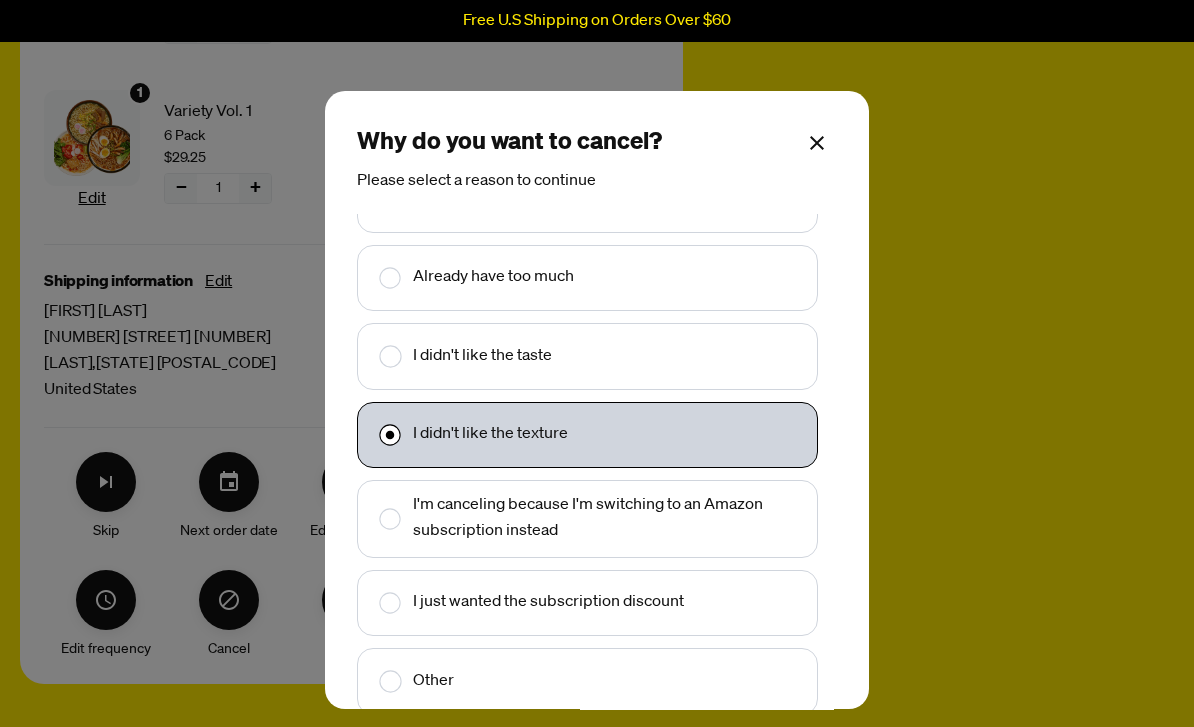 scroll, scrollTop: 47, scrollLeft: 0, axis: vertical 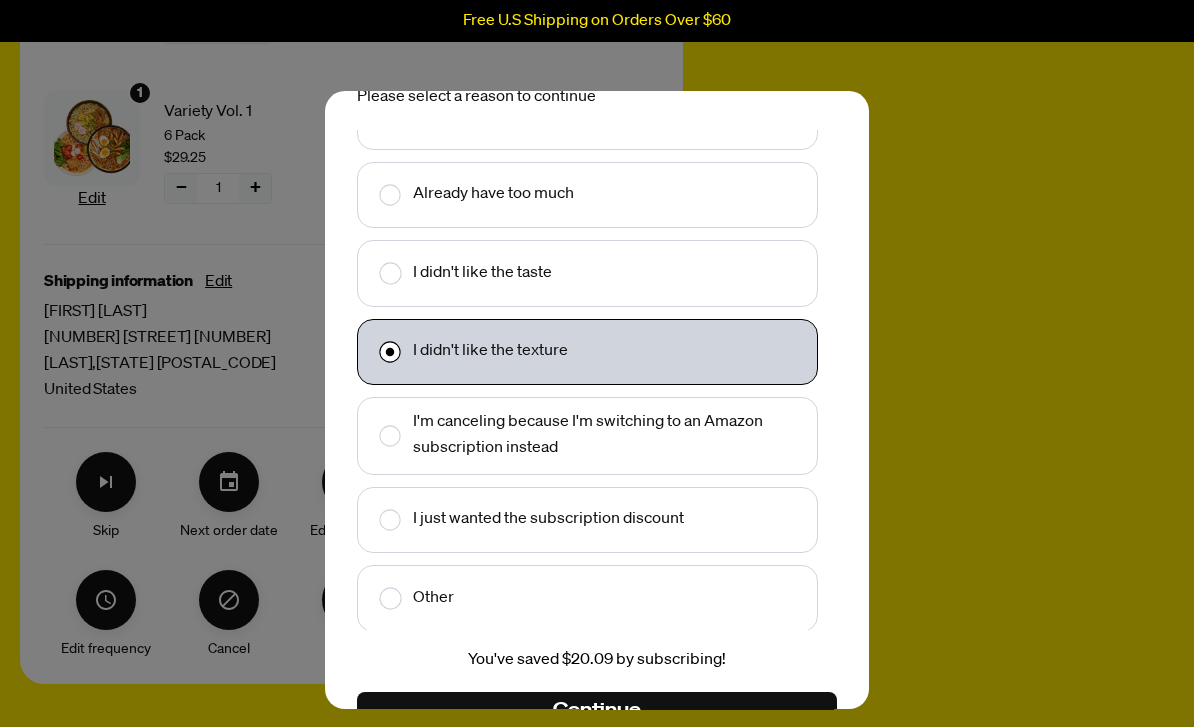 click on "Continue" at bounding box center (597, 710) 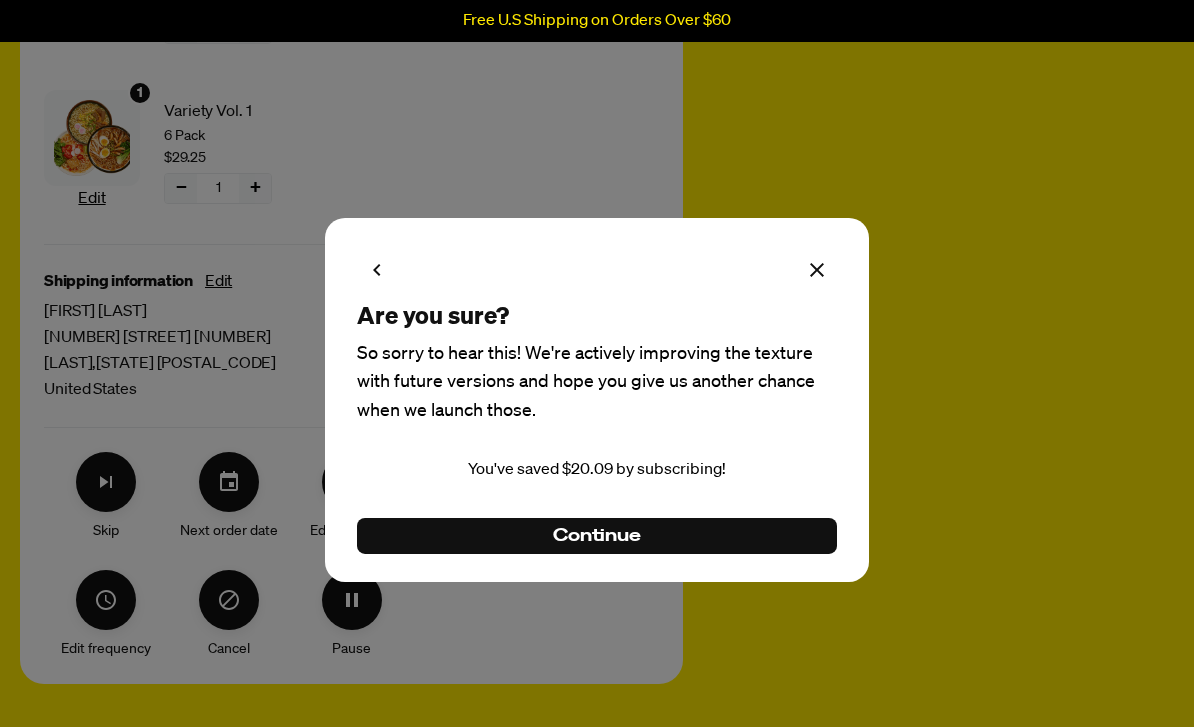 scroll, scrollTop: 0, scrollLeft: 0, axis: both 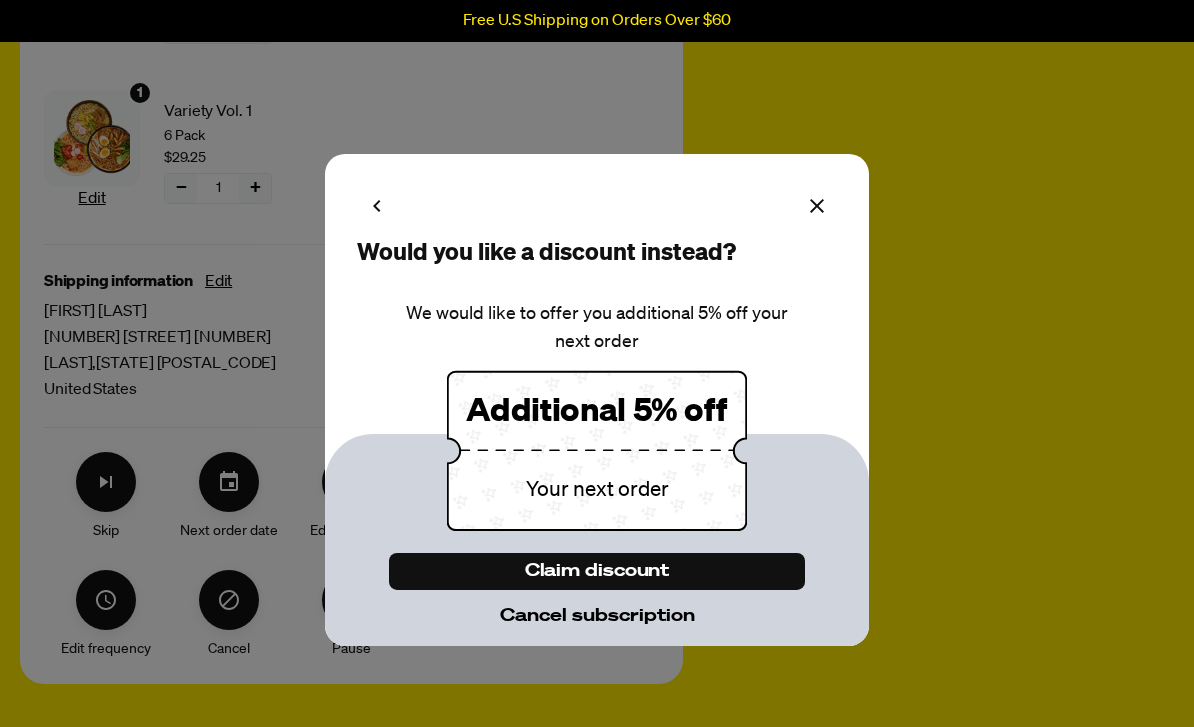 click 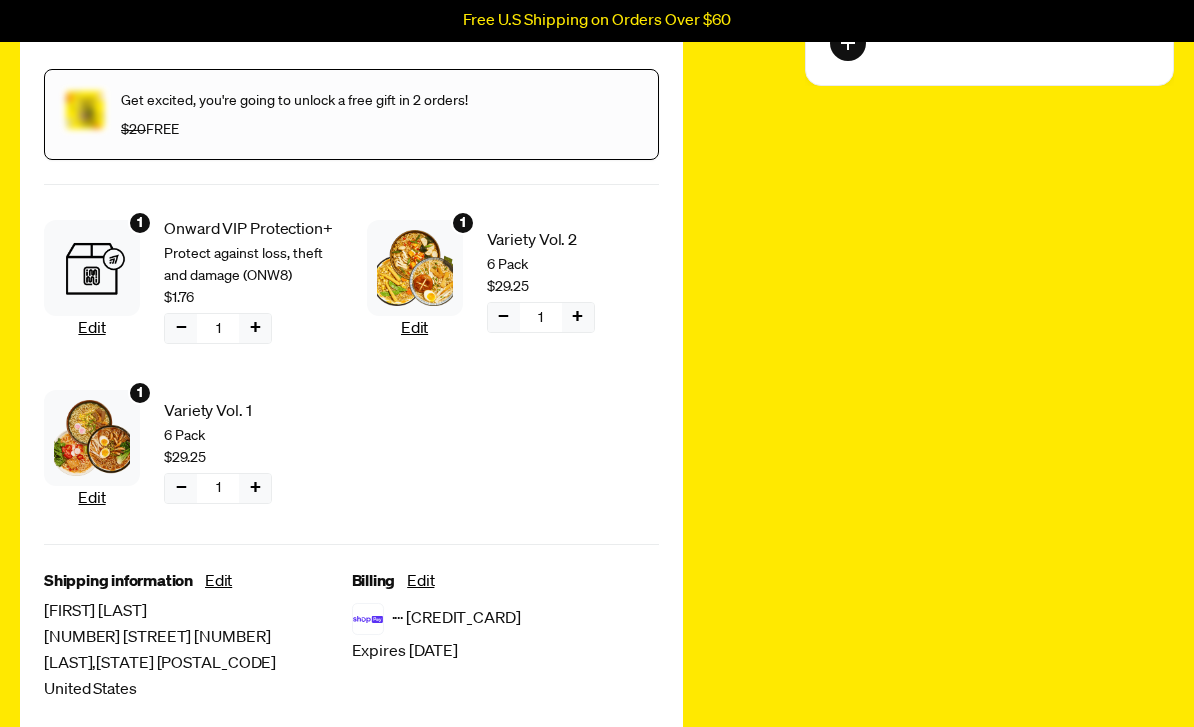 scroll, scrollTop: 0, scrollLeft: 0, axis: both 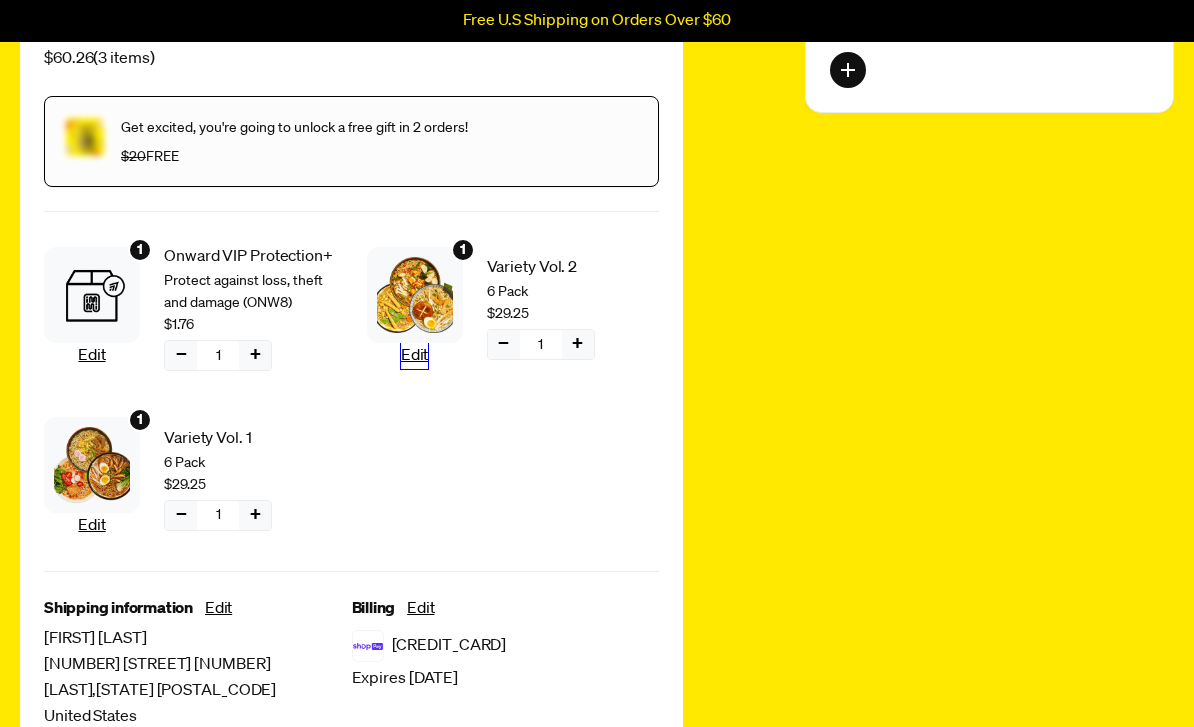 click on "Edit" at bounding box center [414, 356] 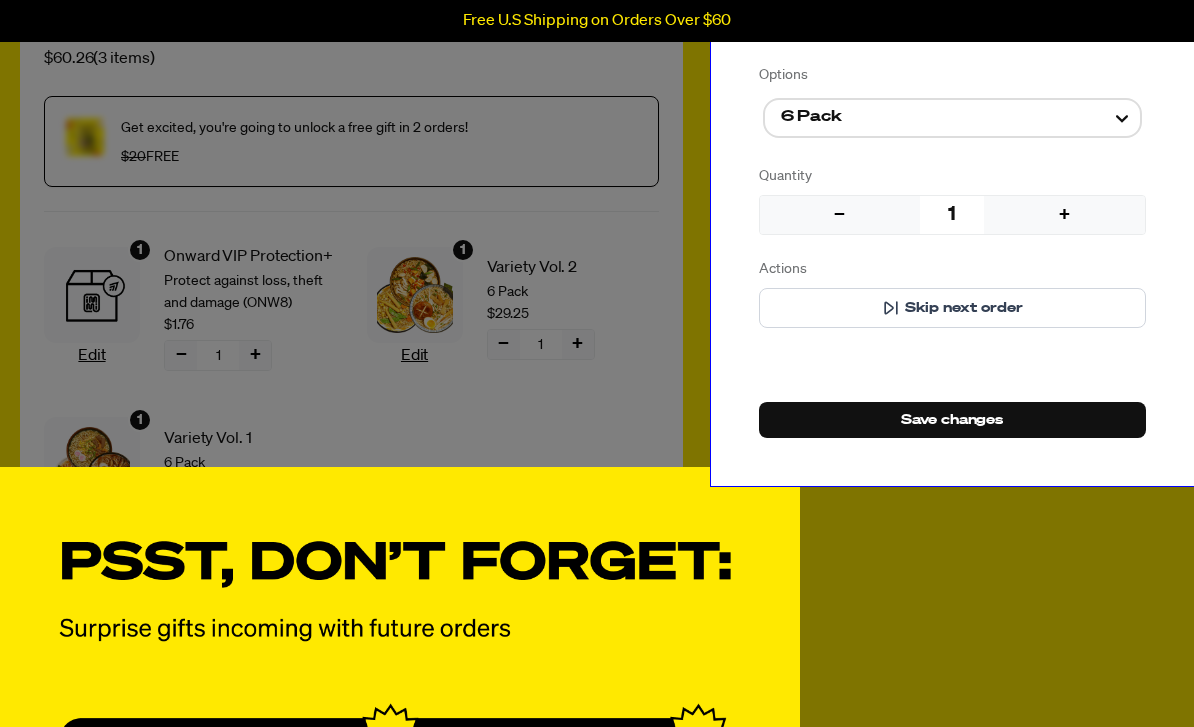click on "−" at bounding box center (840, 215) 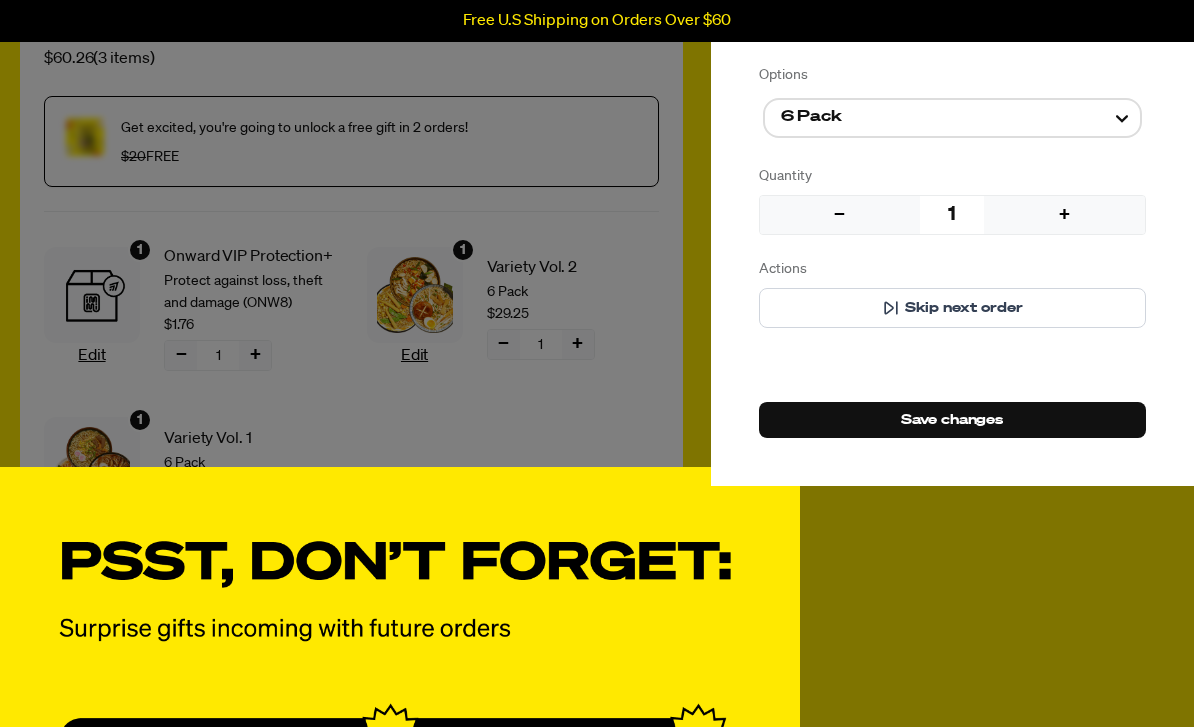 click on "Manage product(s) Variety Vol. 2 $29.25 Options 6 Pack Quantity − 1 + Actions    Skip next order Save changes" at bounding box center (597, 395) 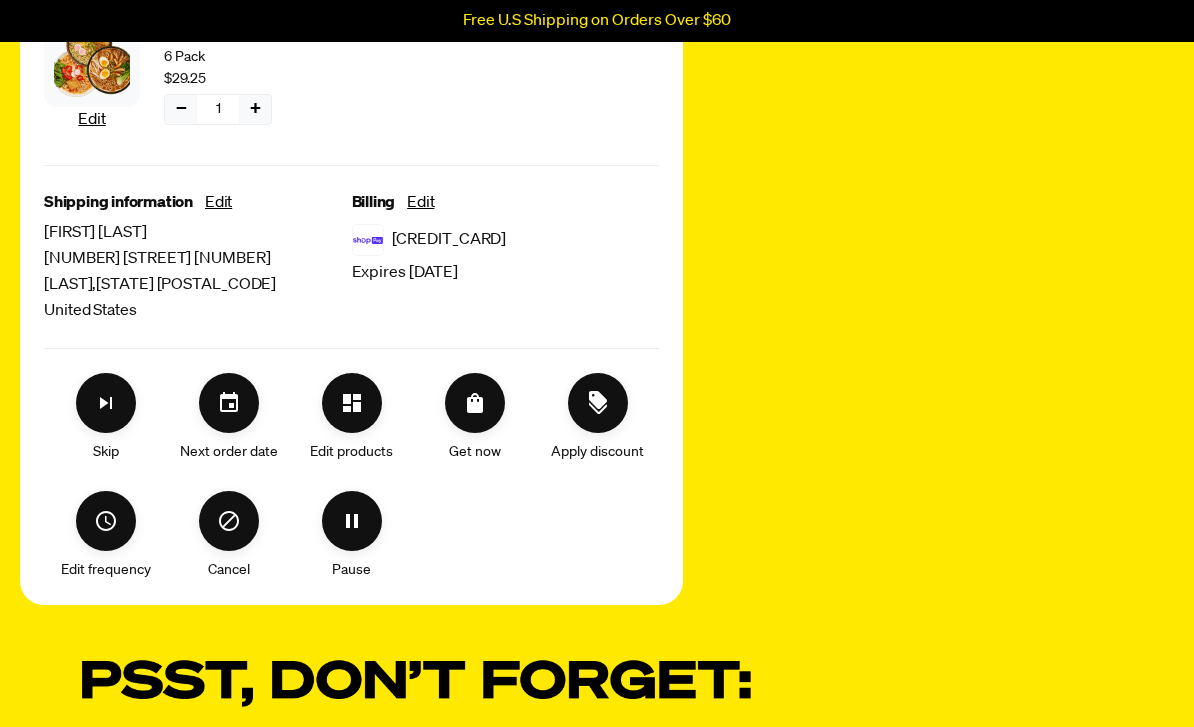 scroll, scrollTop: 777, scrollLeft: 0, axis: vertical 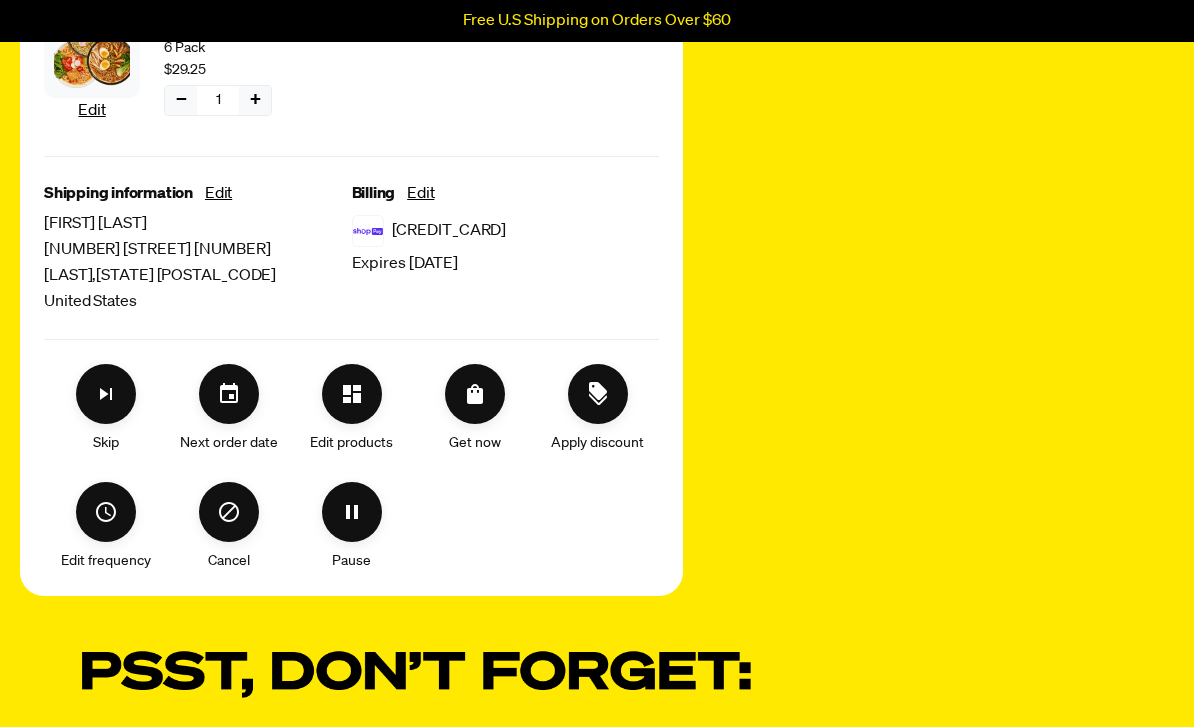 click 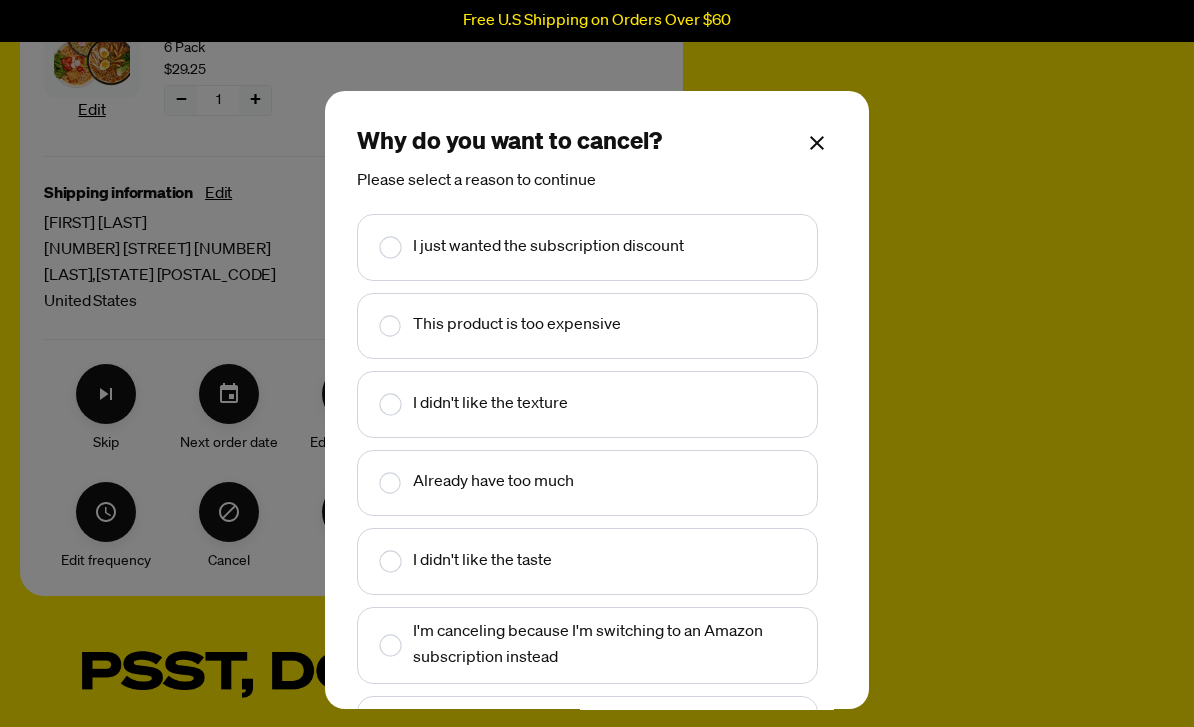 click at bounding box center (376, 404) 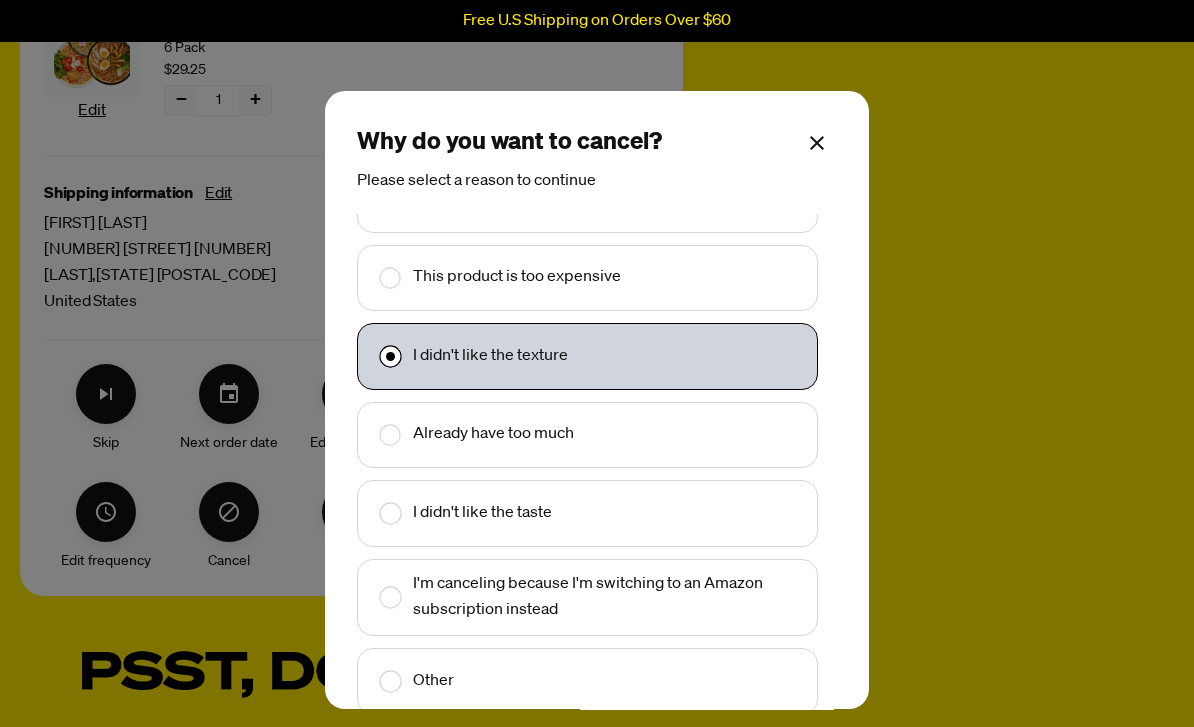 scroll, scrollTop: 47, scrollLeft: 0, axis: vertical 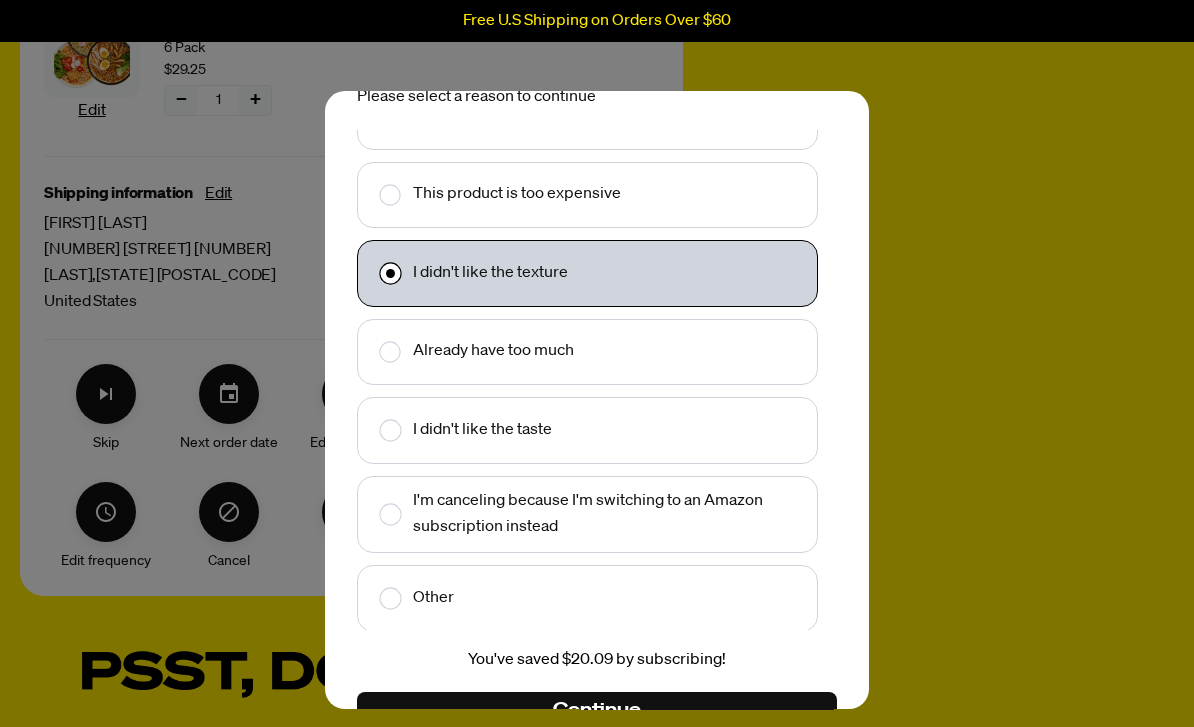 click on "Continue" at bounding box center (597, 710) 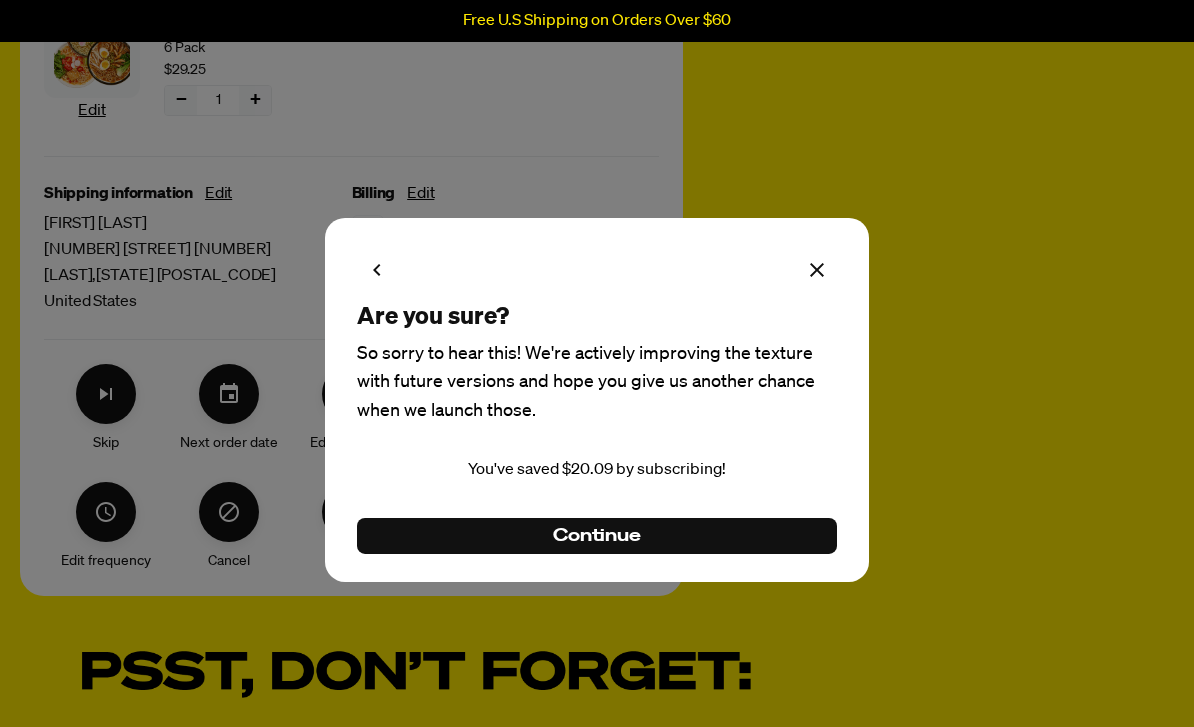 scroll, scrollTop: 0, scrollLeft: 0, axis: both 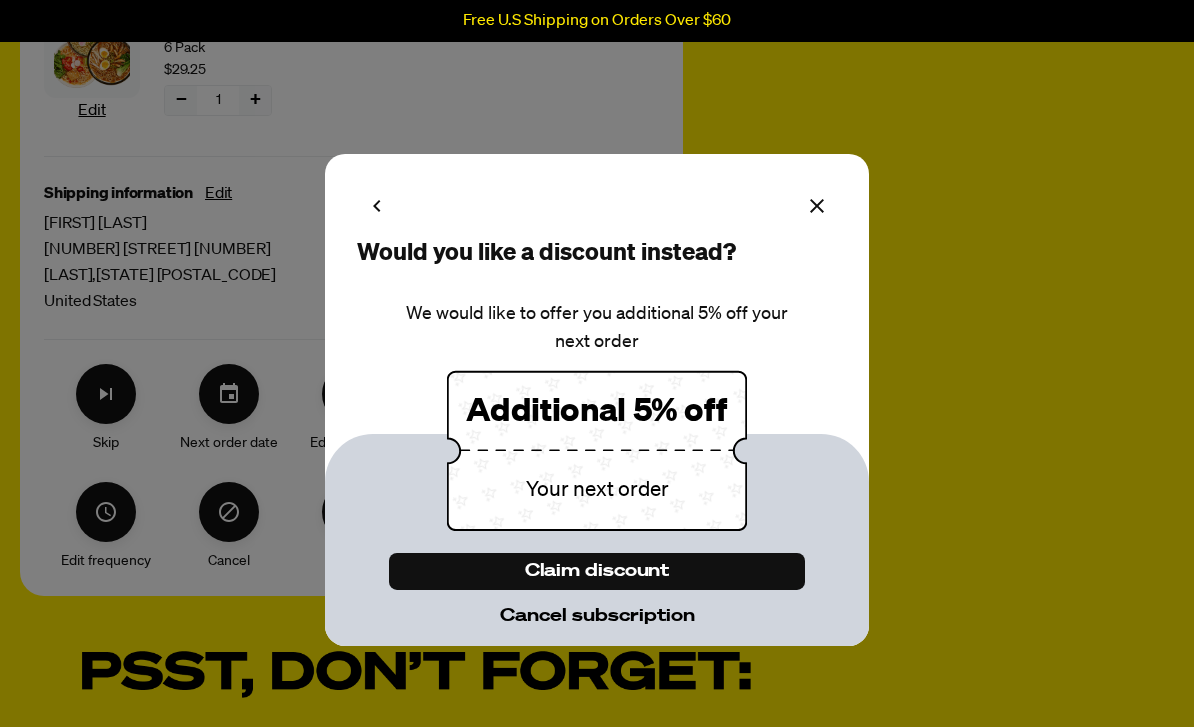 click on "Cancel subscription" at bounding box center (597, 616) 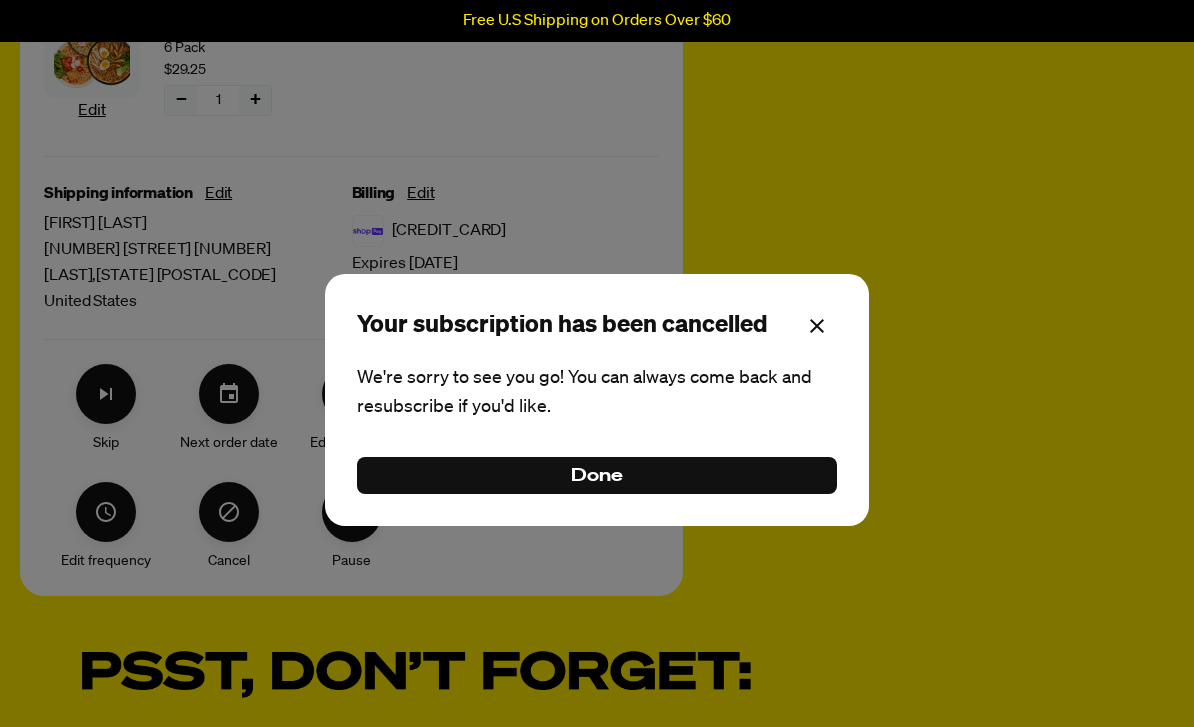 click on "Done" at bounding box center [597, 476] 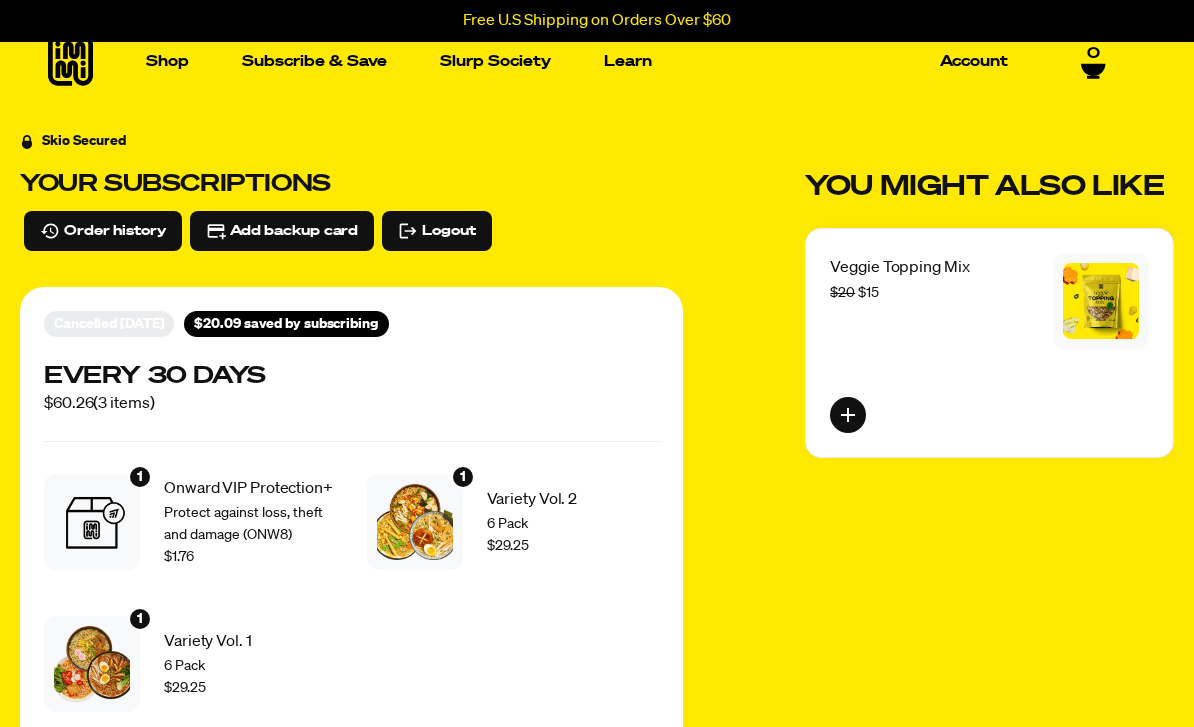 scroll, scrollTop: 0, scrollLeft: 0, axis: both 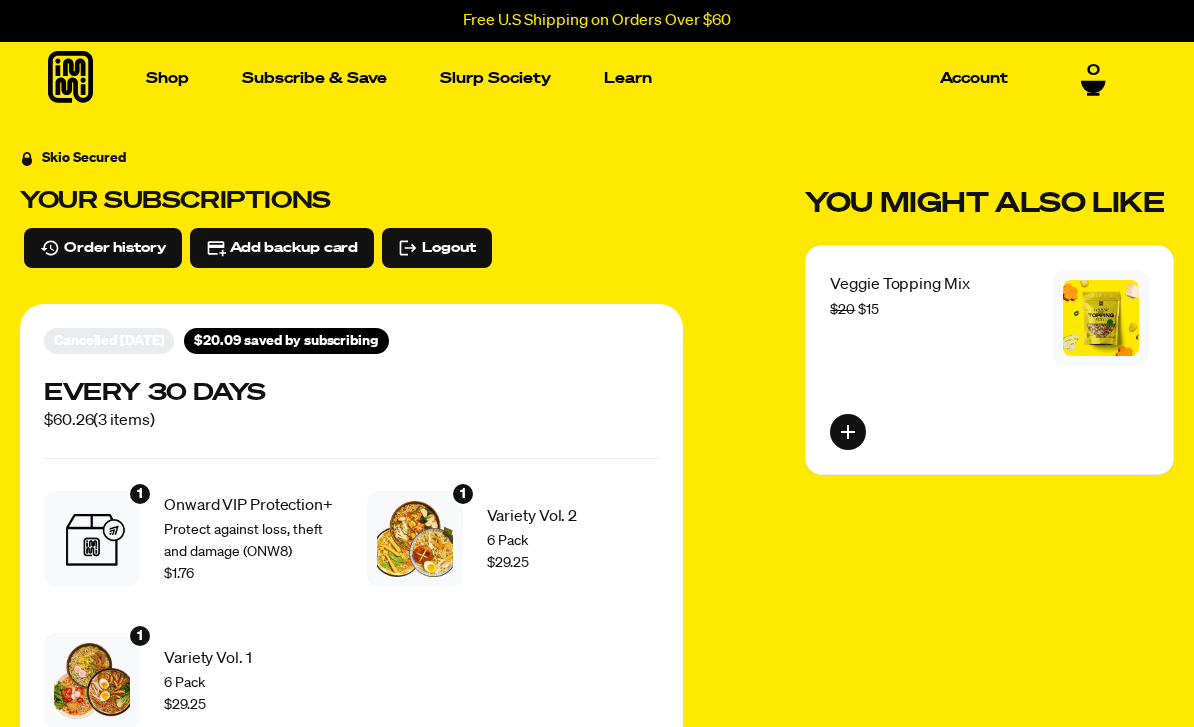 click on "Account" at bounding box center (974, 78) 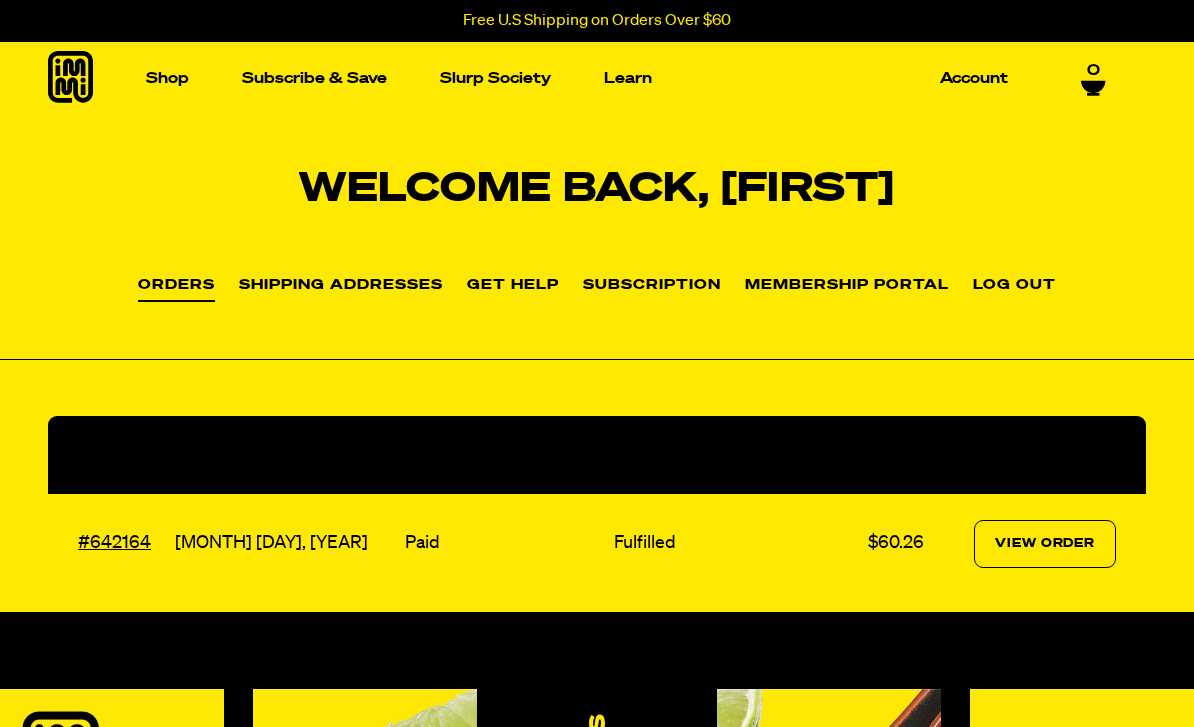 scroll, scrollTop: 0, scrollLeft: 0, axis: both 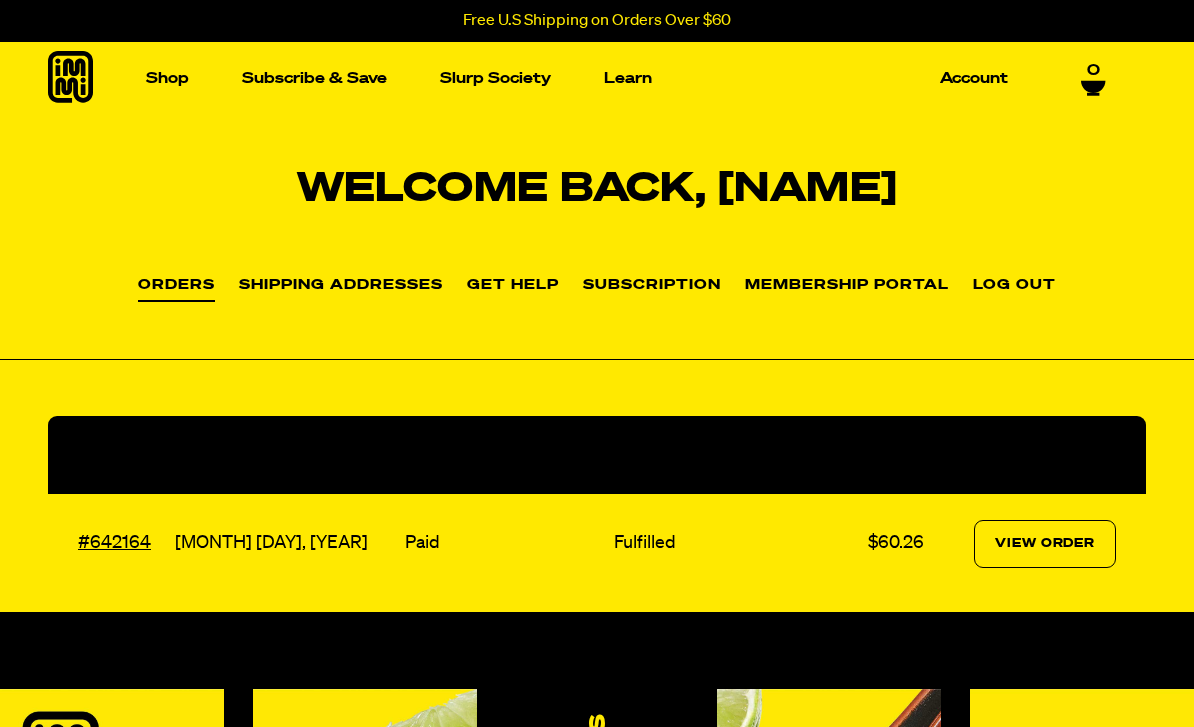 click on "Log out" at bounding box center [1014, 286] 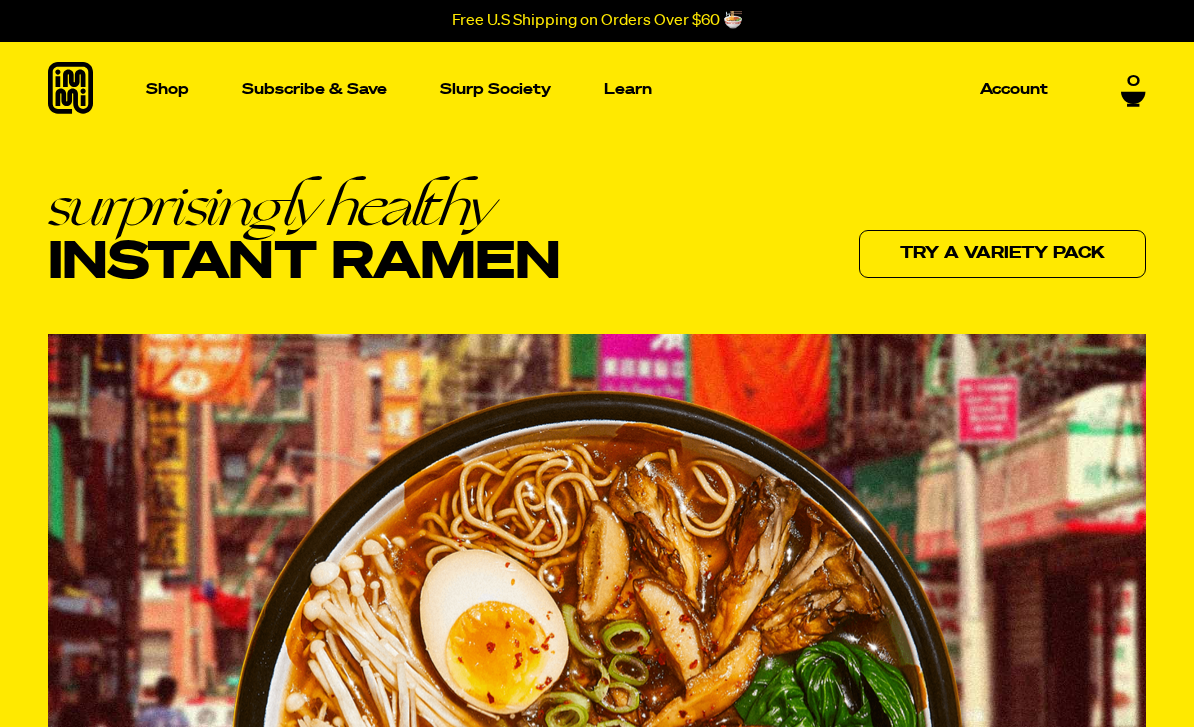 scroll, scrollTop: 0, scrollLeft: 0, axis: both 